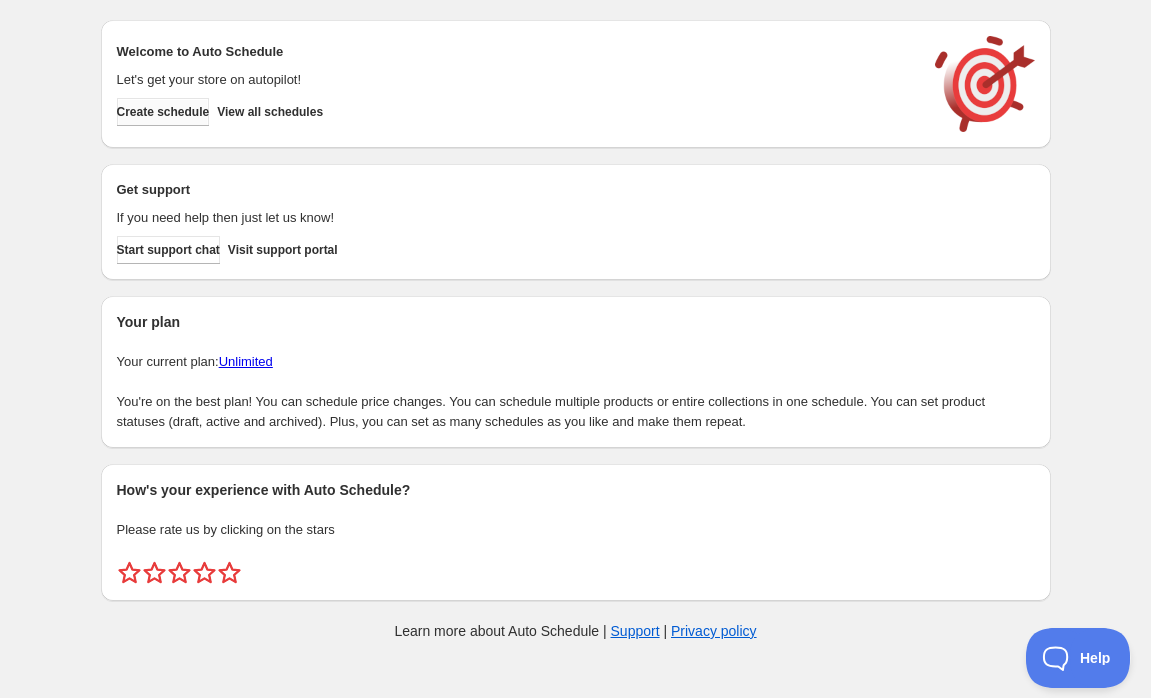 scroll, scrollTop: 0, scrollLeft: 0, axis: both 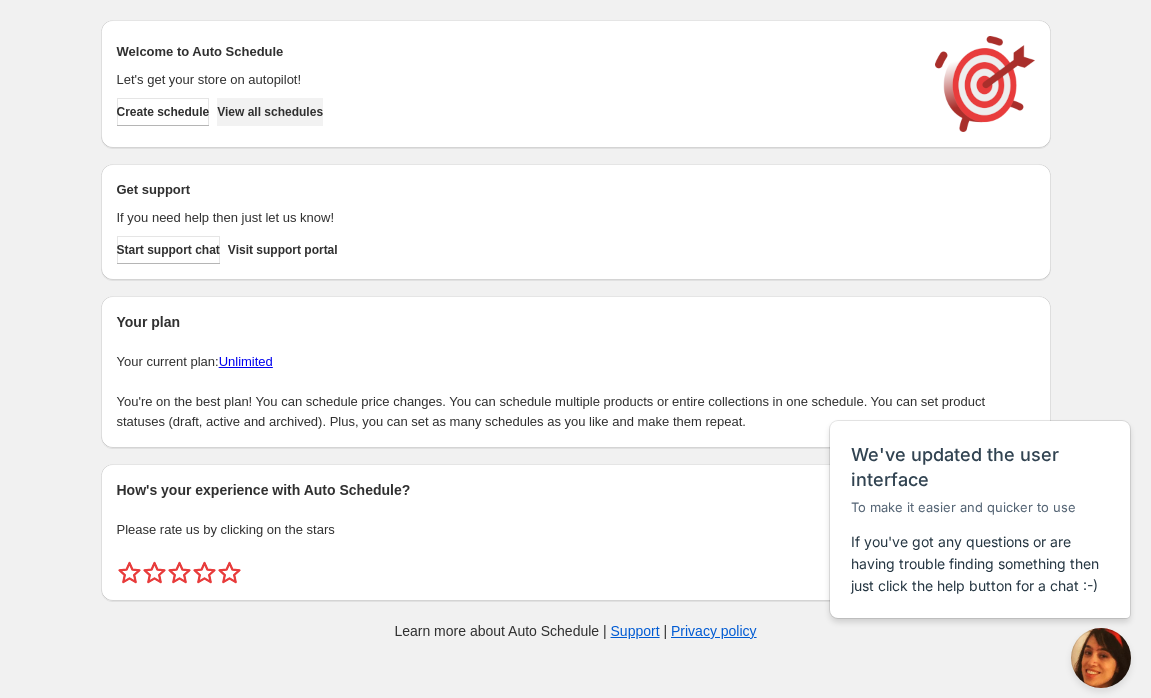 click on "View all schedules" at bounding box center [270, 112] 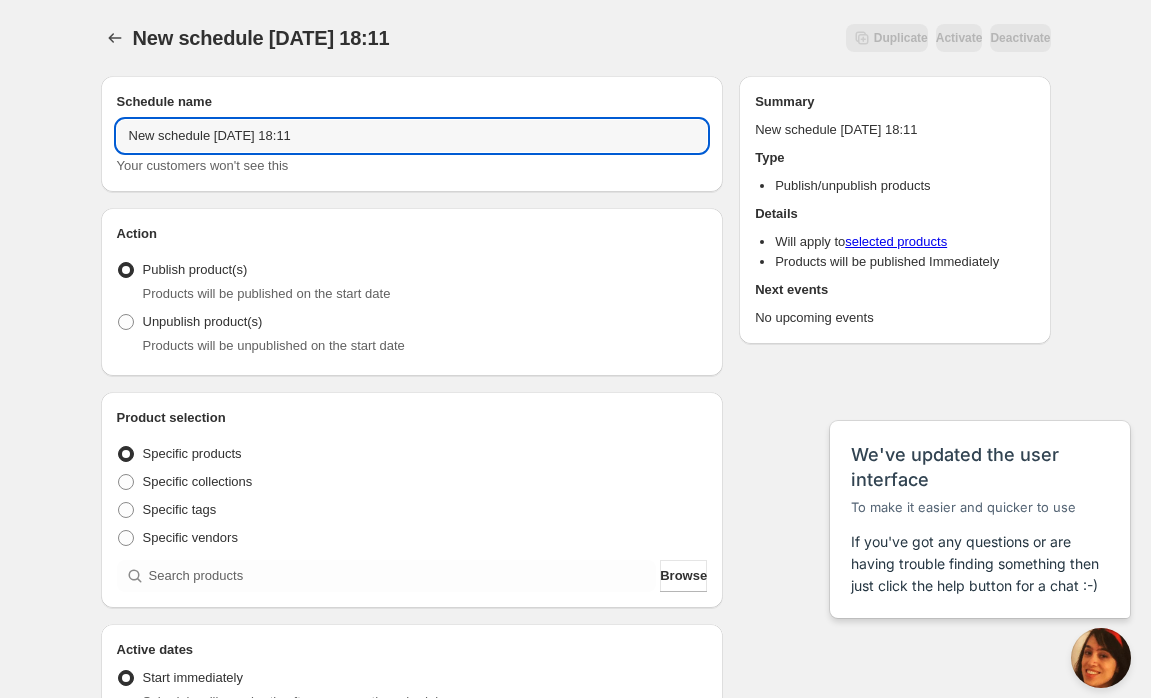 drag, startPoint x: 312, startPoint y: 136, endPoint x: -11, endPoint y: 136, distance: 323 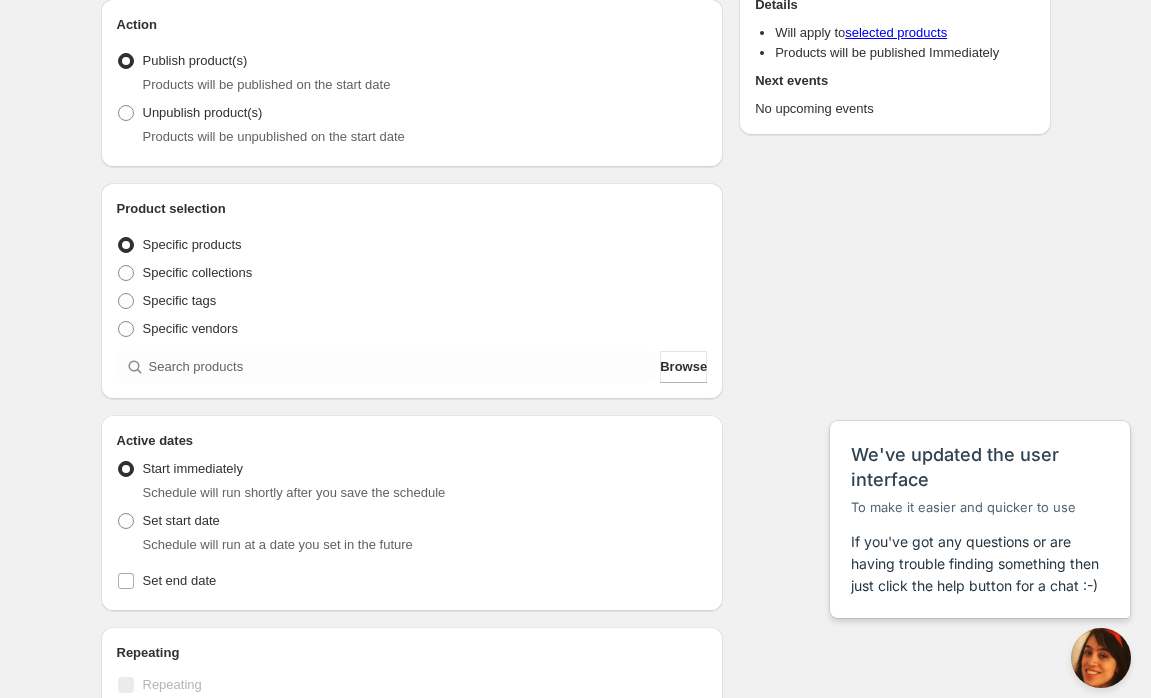 scroll, scrollTop: 238, scrollLeft: 0, axis: vertical 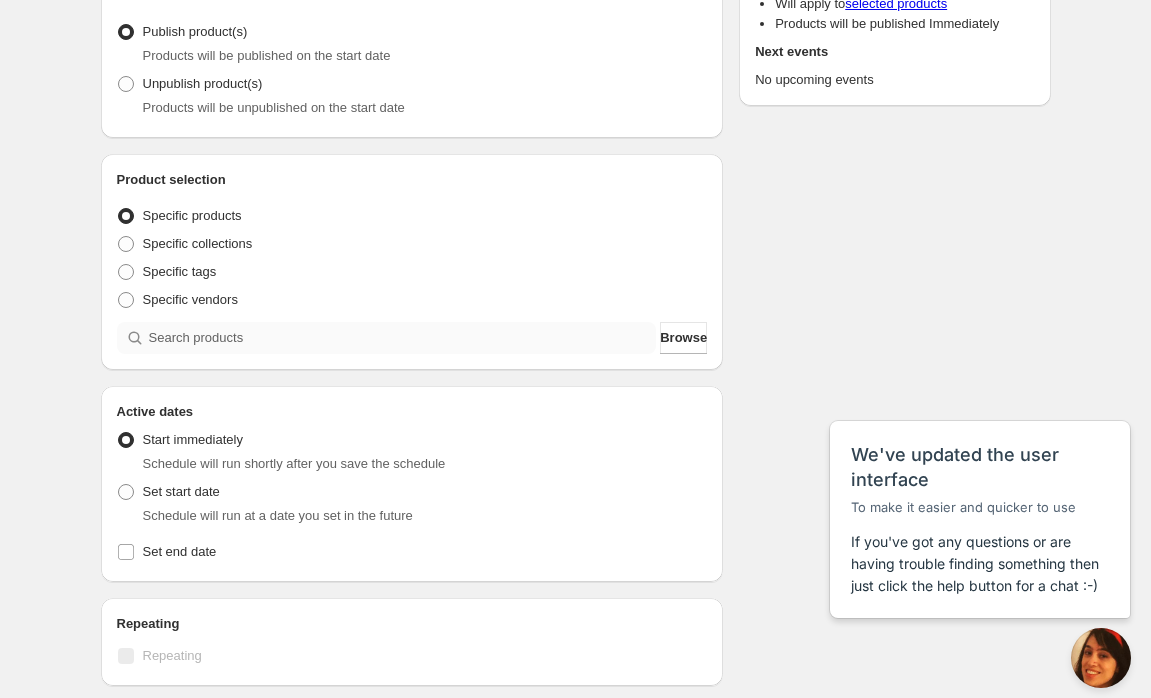type on "Try[GEOGRAPHIC_DATA]キャラファイン" 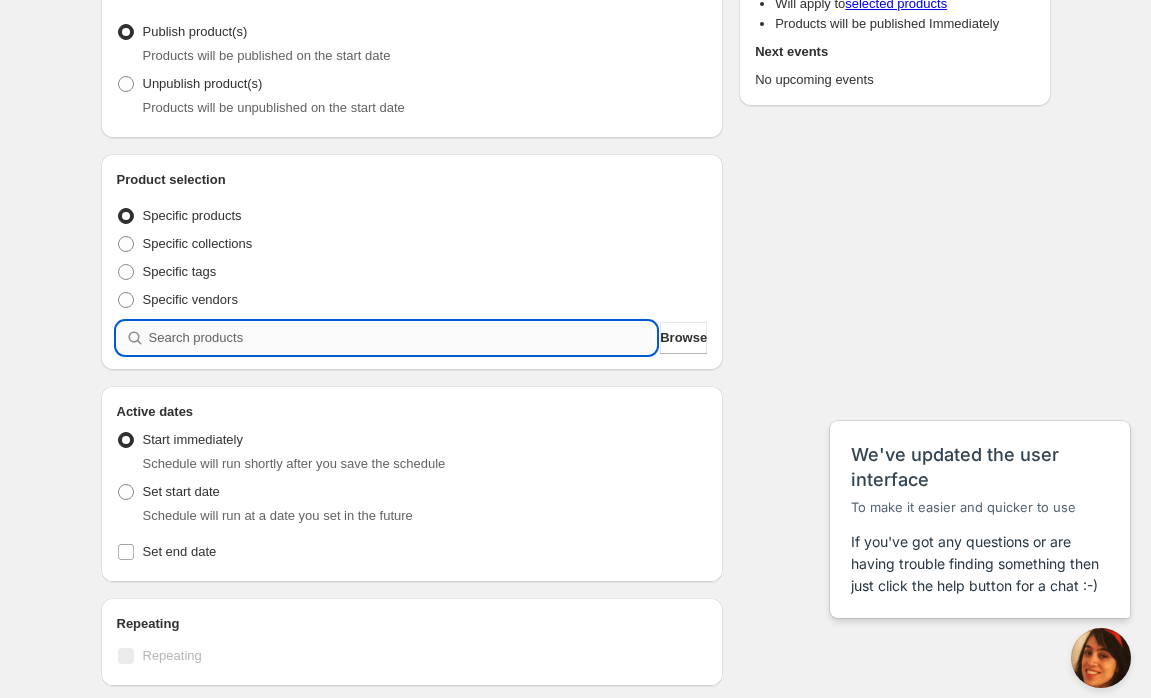 click at bounding box center [403, 338] 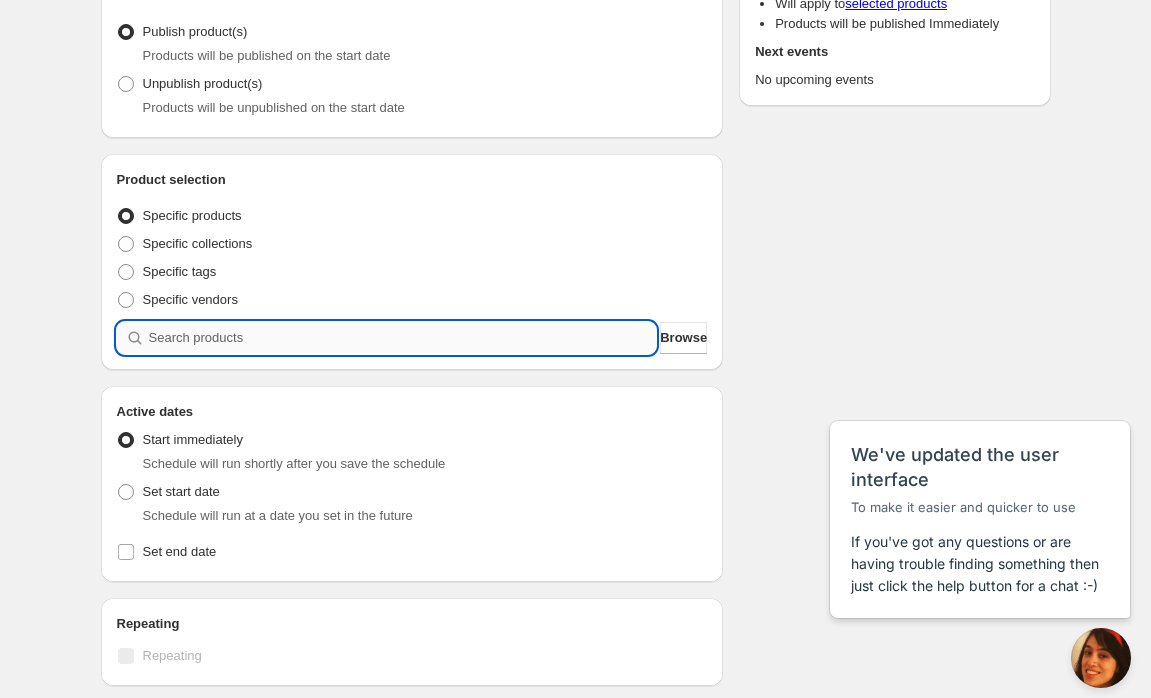 type on "k" 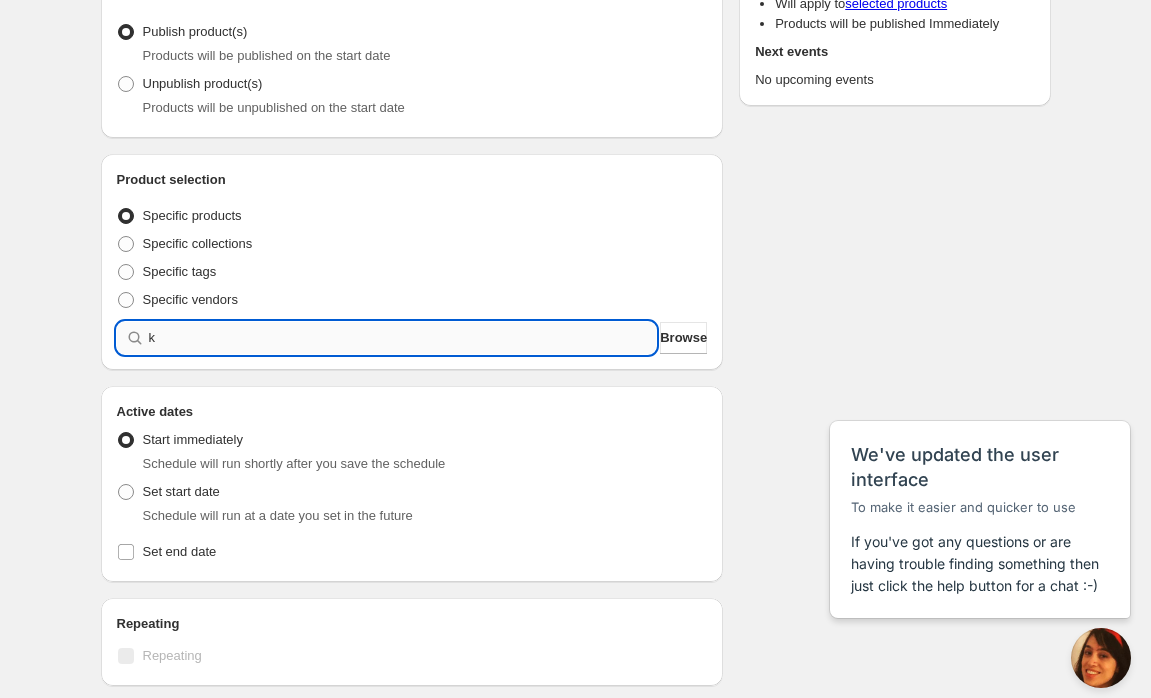 type 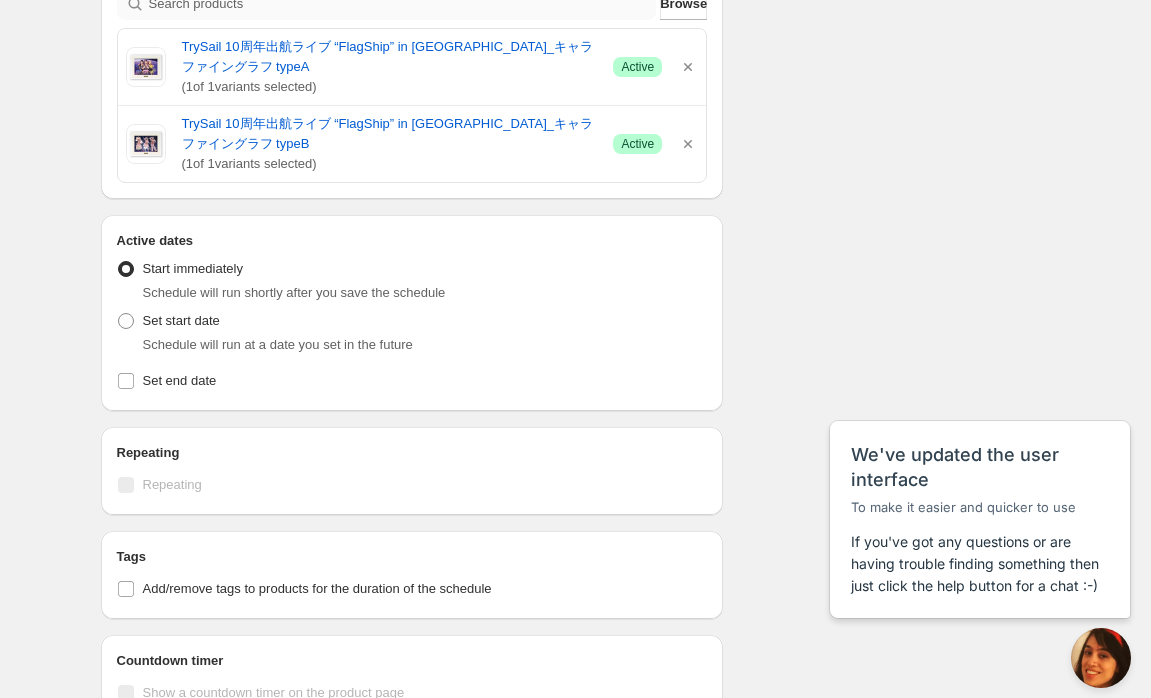 scroll, scrollTop: 575, scrollLeft: 0, axis: vertical 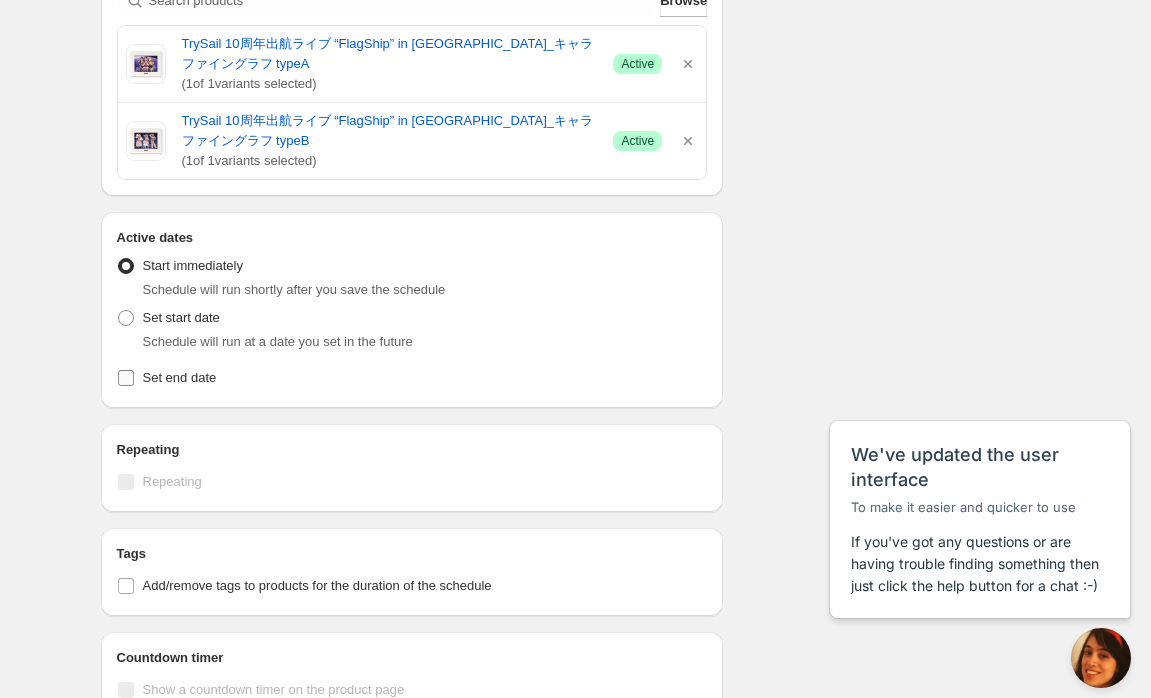 click on "Set end date" at bounding box center [180, 378] 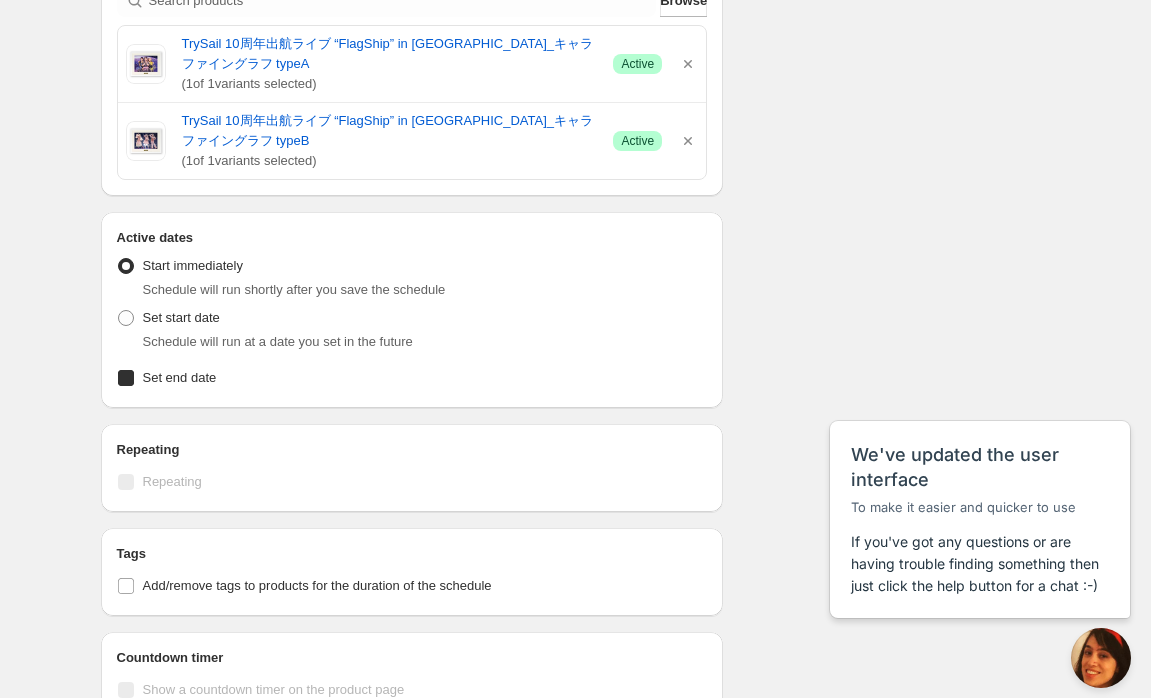 checkbox on "true" 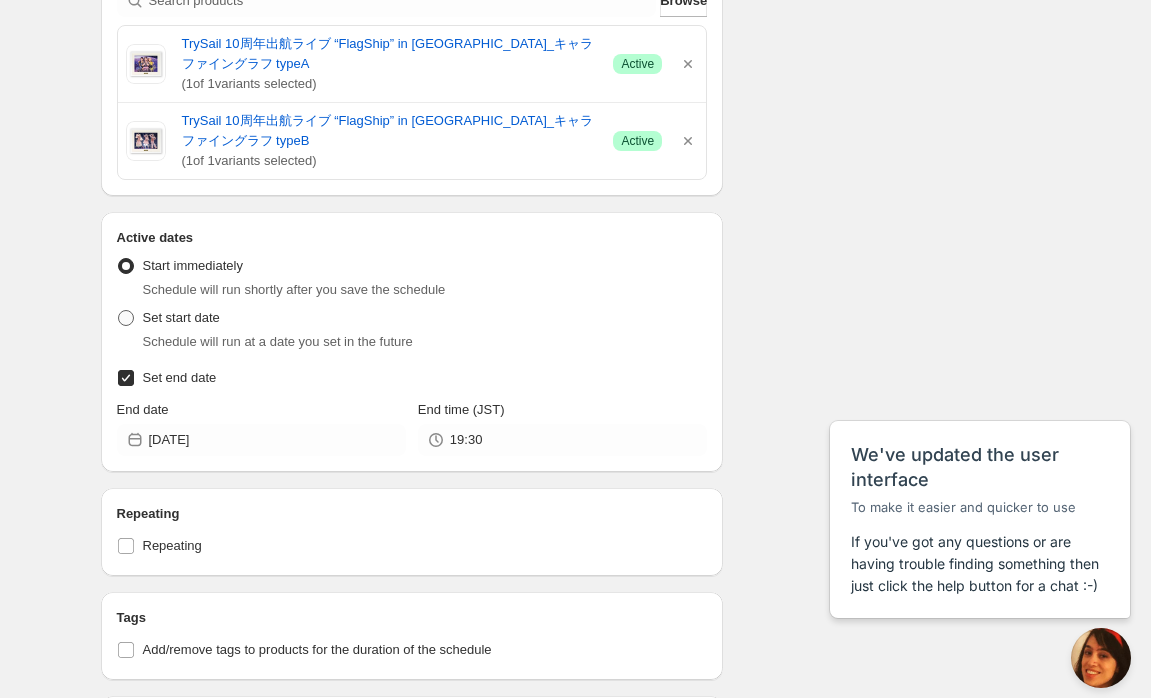 click on "Set start date" at bounding box center (181, 317) 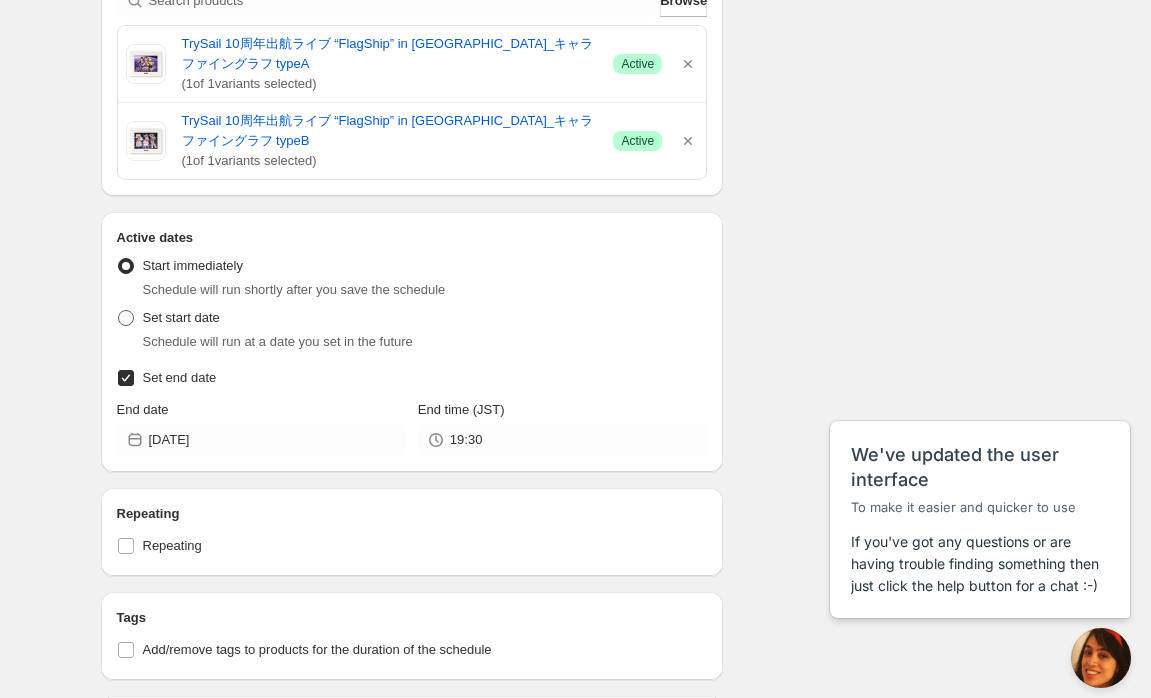 radio on "true" 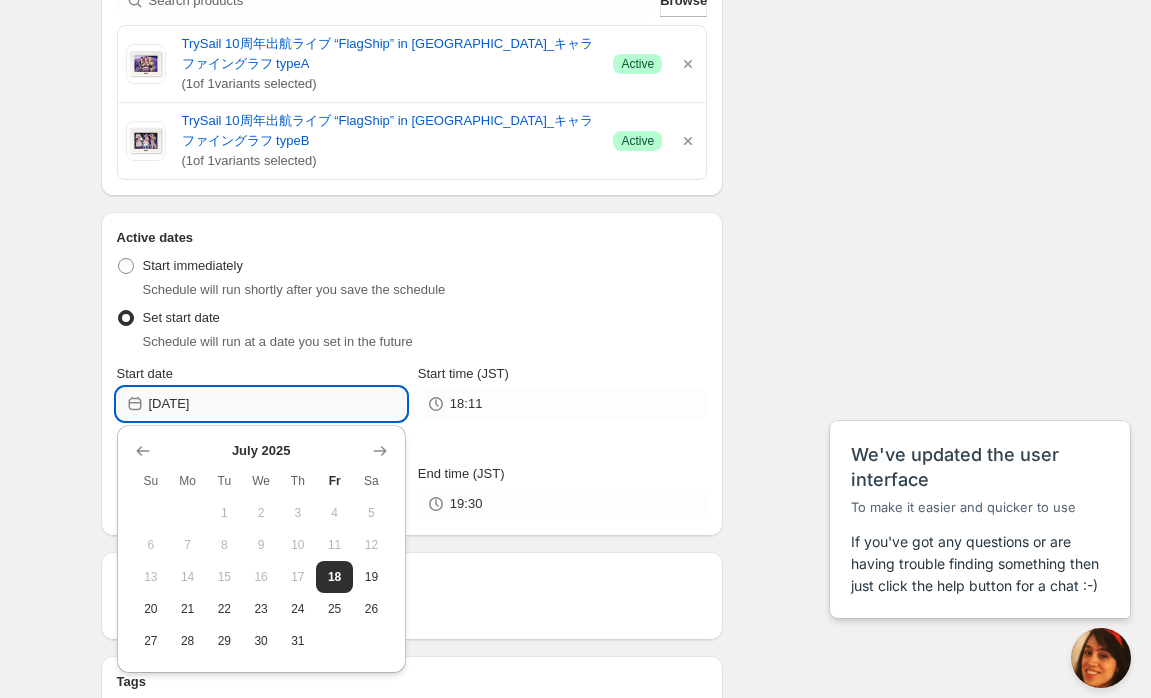 click on "[DATE]" at bounding box center (277, 404) 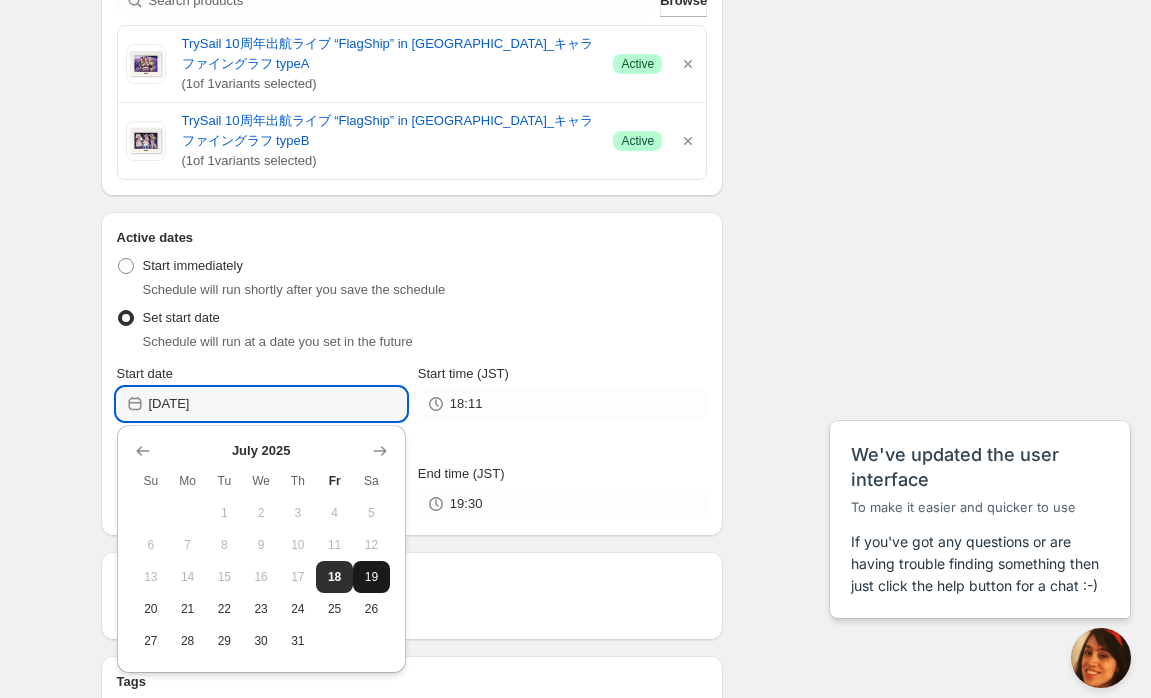 click on "19" at bounding box center (371, 577) 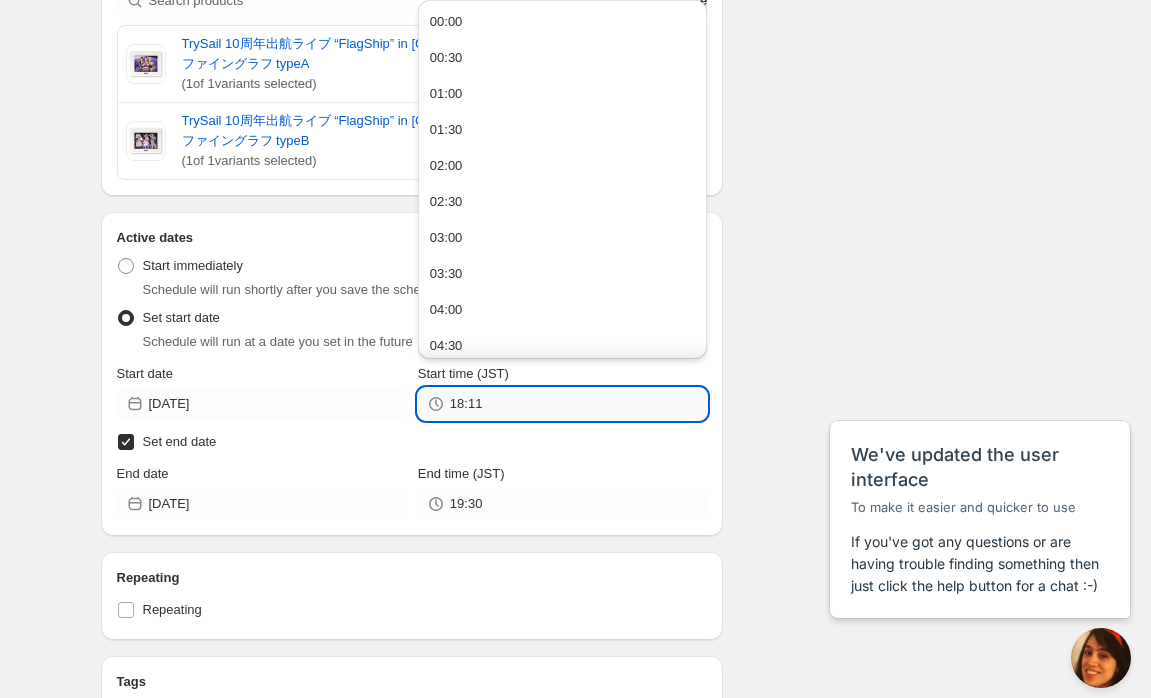 drag, startPoint x: 499, startPoint y: 409, endPoint x: 451, endPoint y: 409, distance: 48 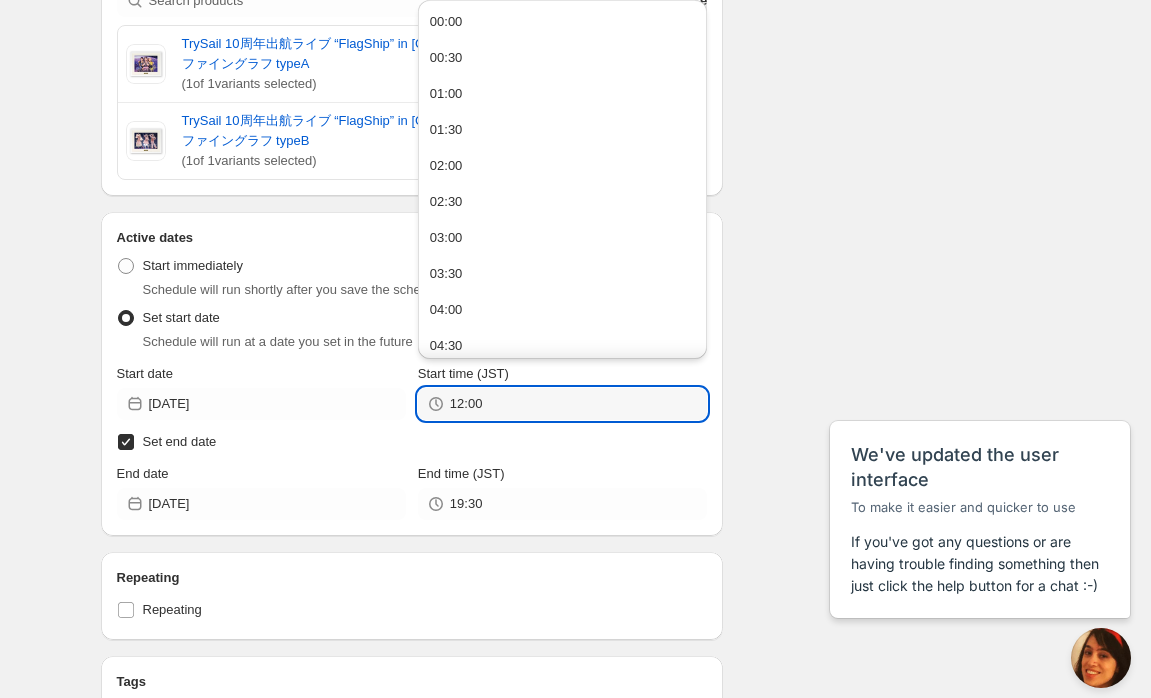 type on "12:00" 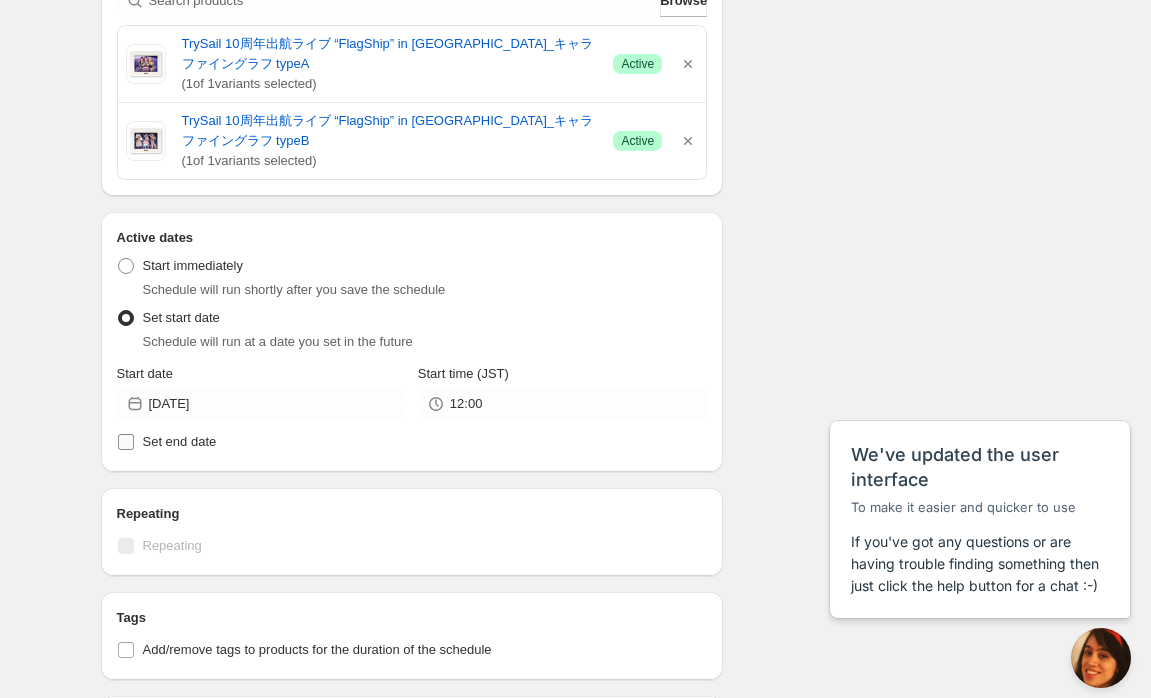 click on "Set end date" at bounding box center [180, 441] 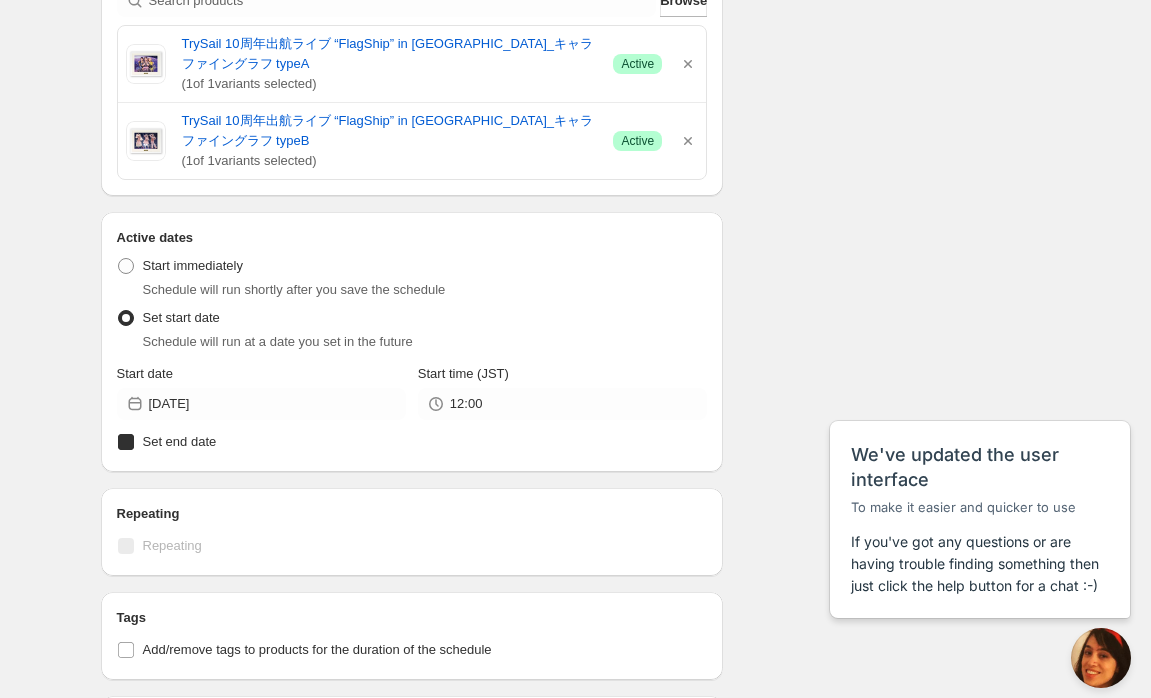checkbox on "true" 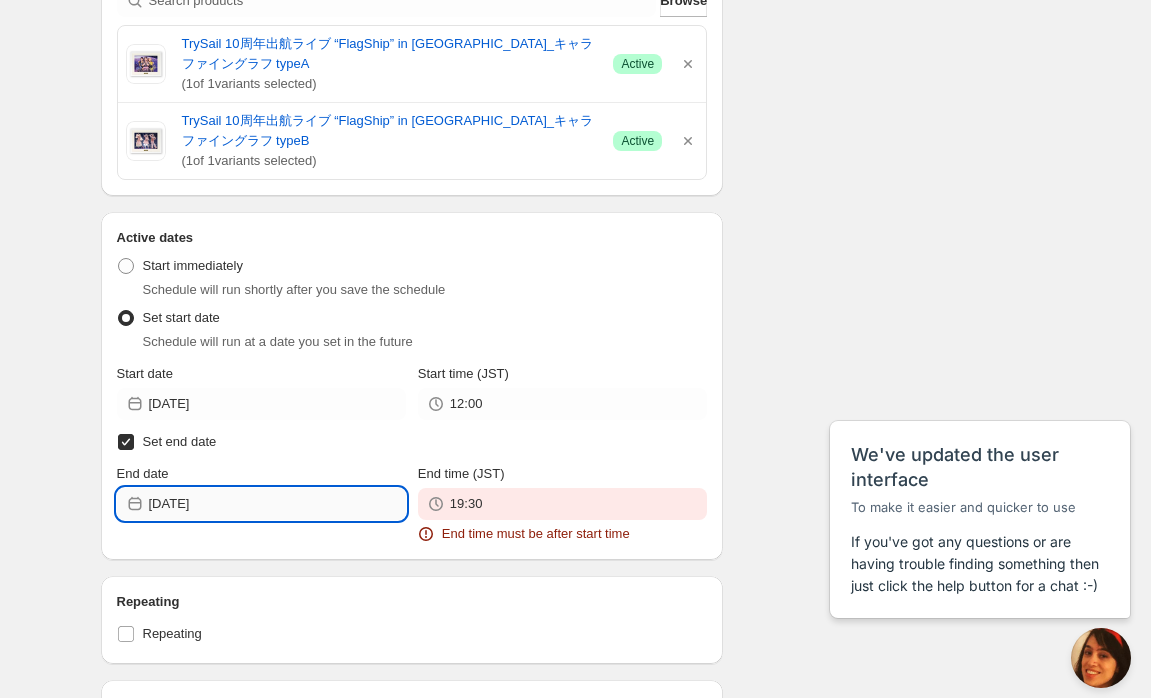 click on "[DATE]" at bounding box center (277, 504) 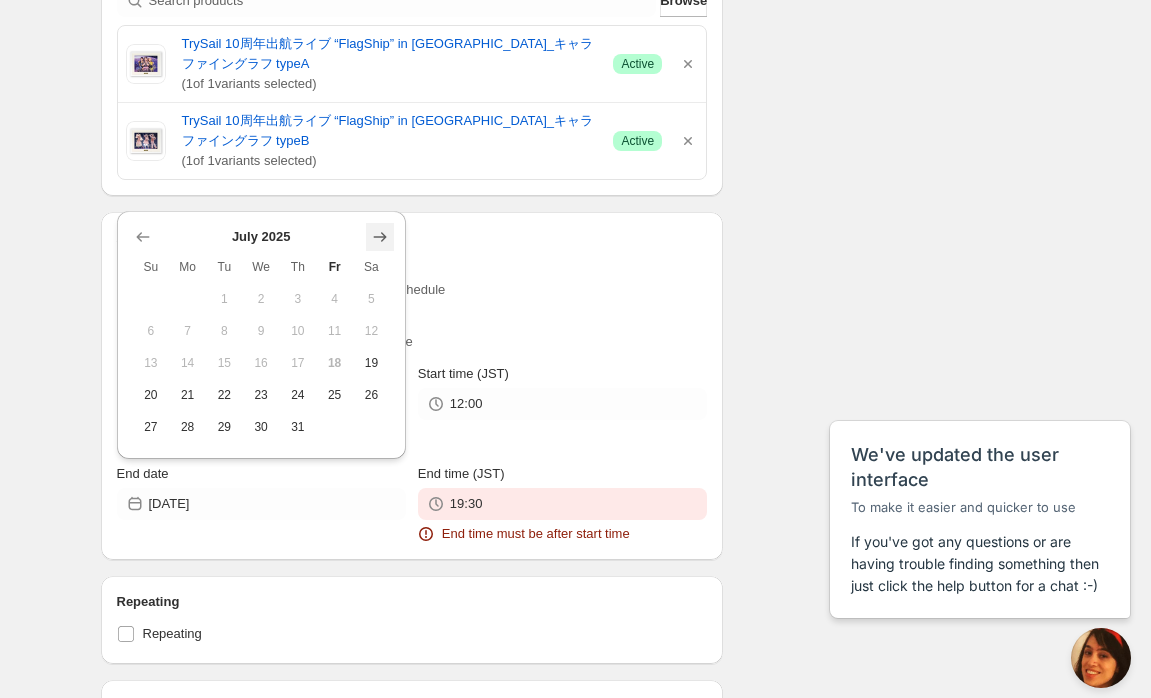 click 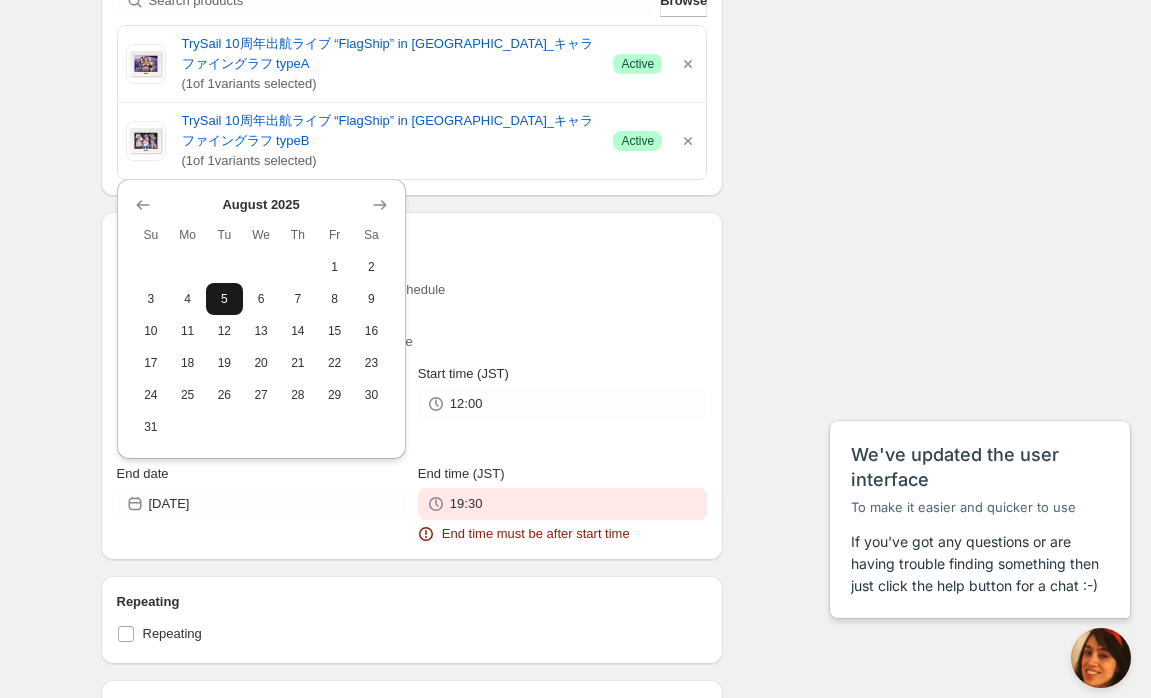 click on "5" at bounding box center (224, 299) 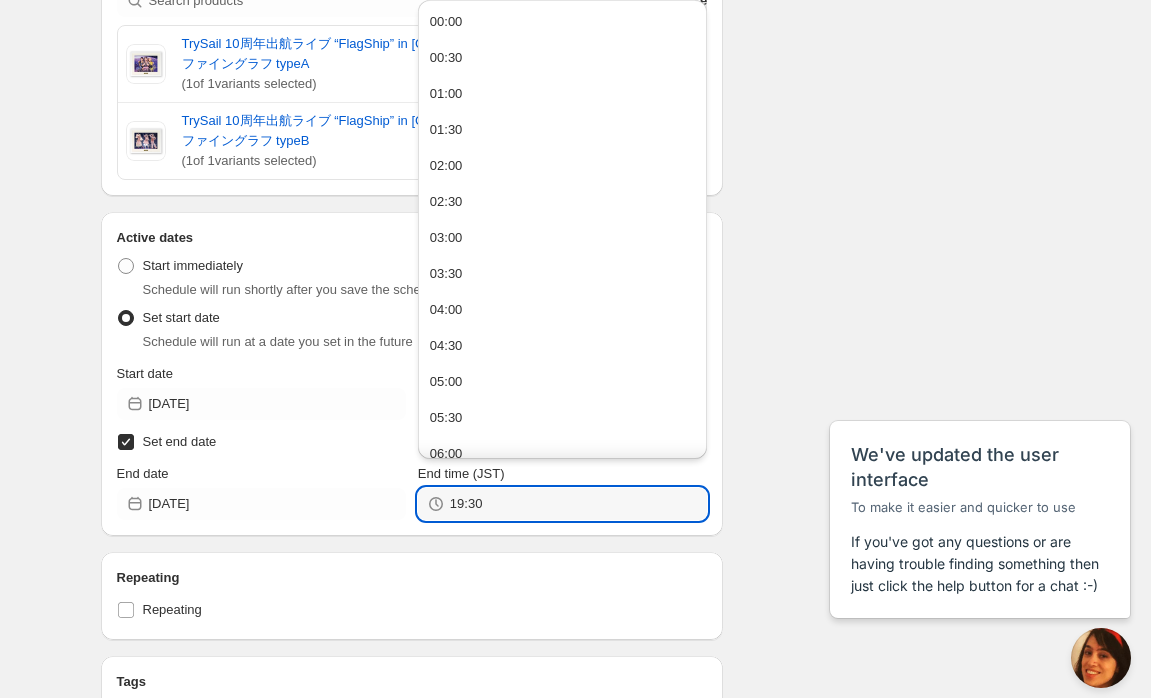 drag, startPoint x: 504, startPoint y: 506, endPoint x: 444, endPoint y: 506, distance: 60 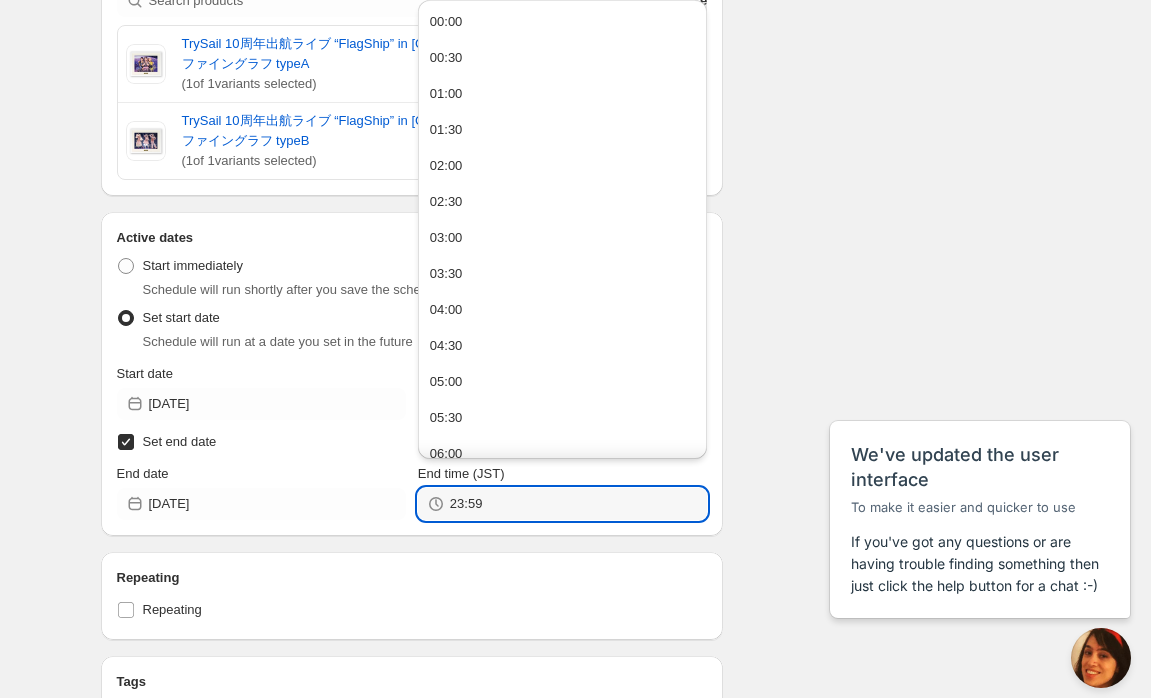 type on "23:59" 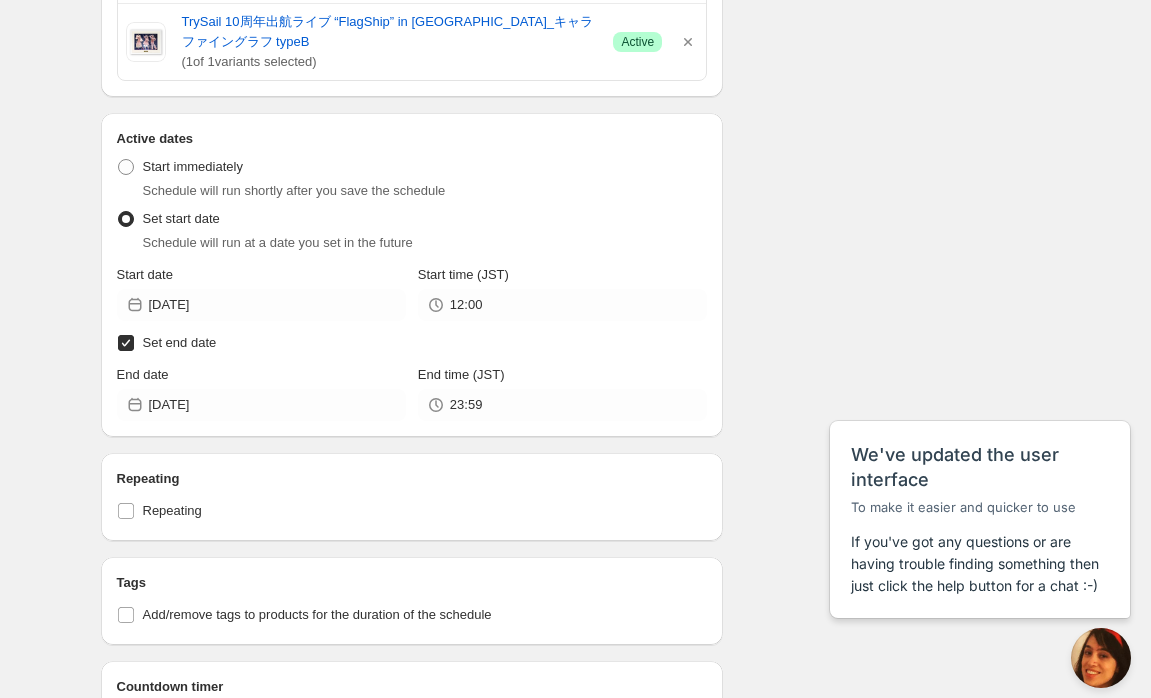 scroll, scrollTop: 20, scrollLeft: 0, axis: vertical 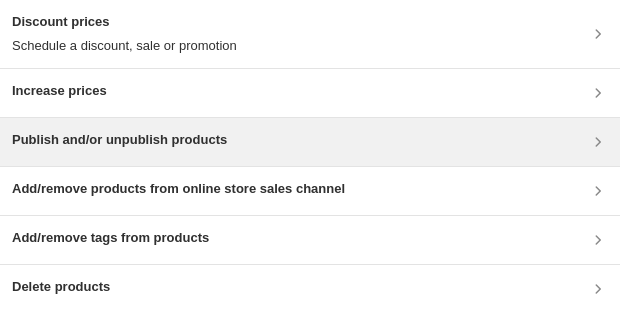 click on "Publish and/or unpublish products" at bounding box center (310, 142) 